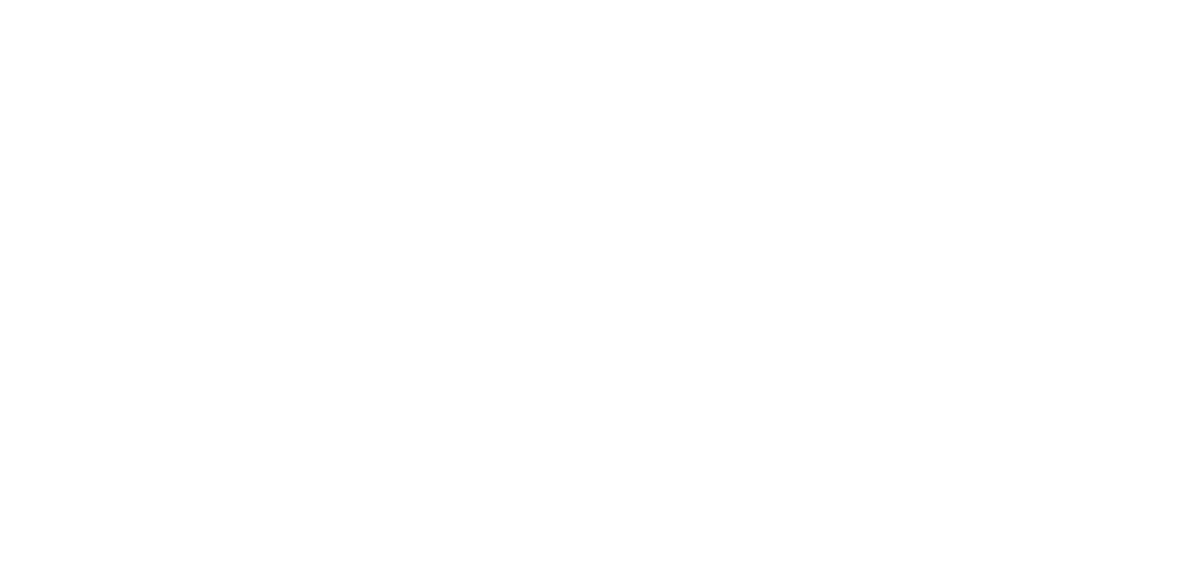 scroll, scrollTop: 0, scrollLeft: 0, axis: both 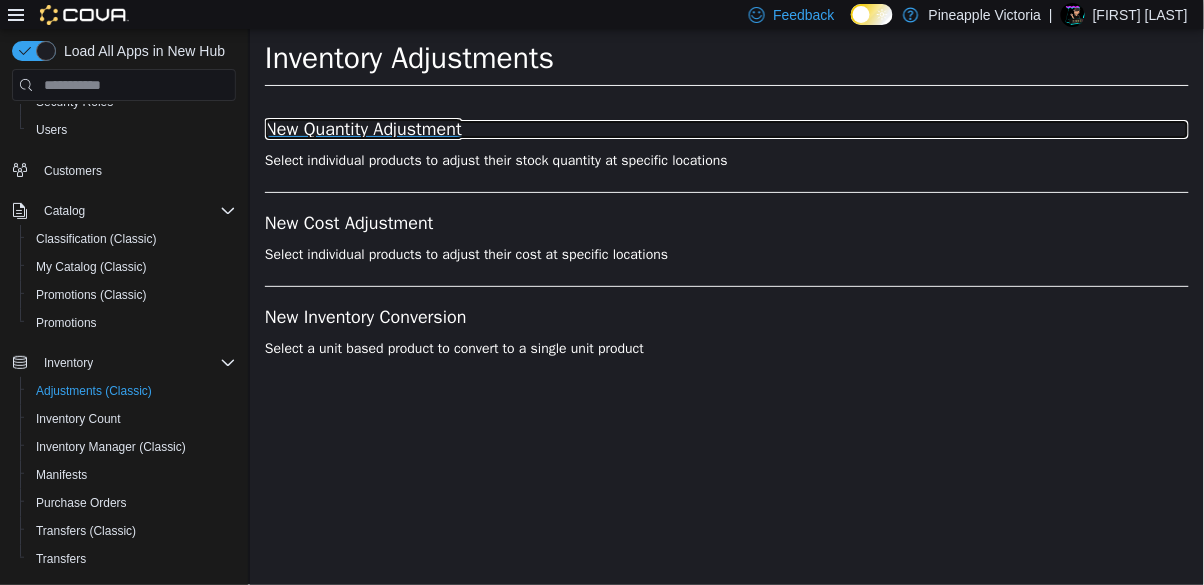 click on "New Quantity Adjustment" at bounding box center (726, 130) 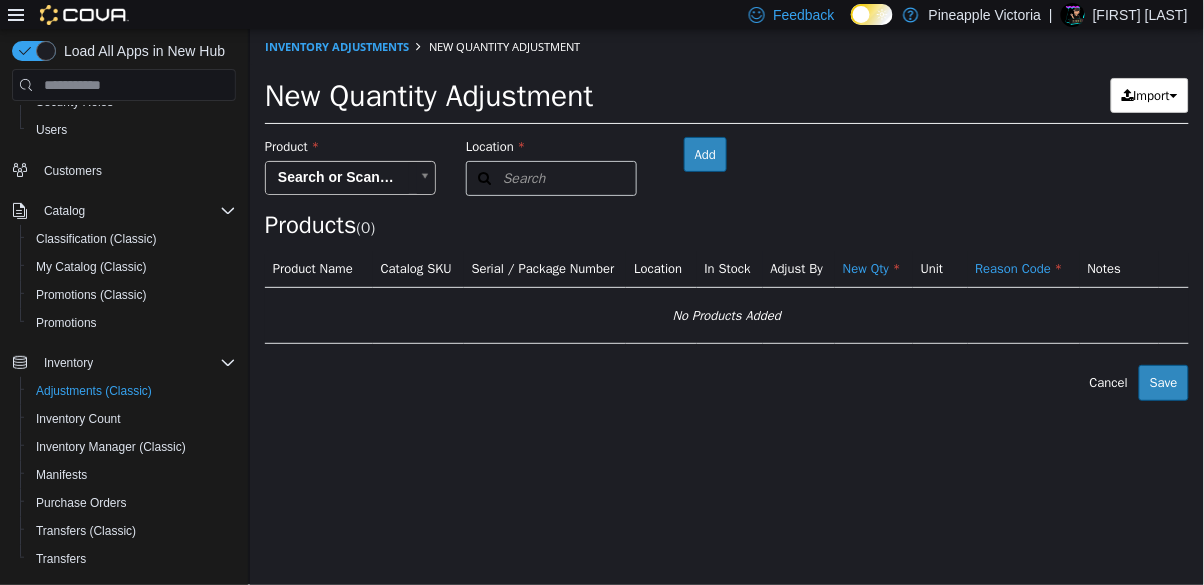 click on "×
Inventory Adjustments
New Quantity Adjustment
New Quantity Adjustment
Import  Inventory Export (.CSV) Package List (.TXT)
Product     Search or Scan to Add Product                             Location Search Type 3 or more characters or browse       Pineapple Victoria     ([NUMBER])         [ADDRESS]         Room   Add Products  ( [NUMBER] ) Product Name Catalog SKU Serial / Package Number Location In Stock Adjust By New Qty Unit Reason Code Notes No Products Added Error saving adjustment please resolve the errors above. Cancel Save" at bounding box center [726, 215] 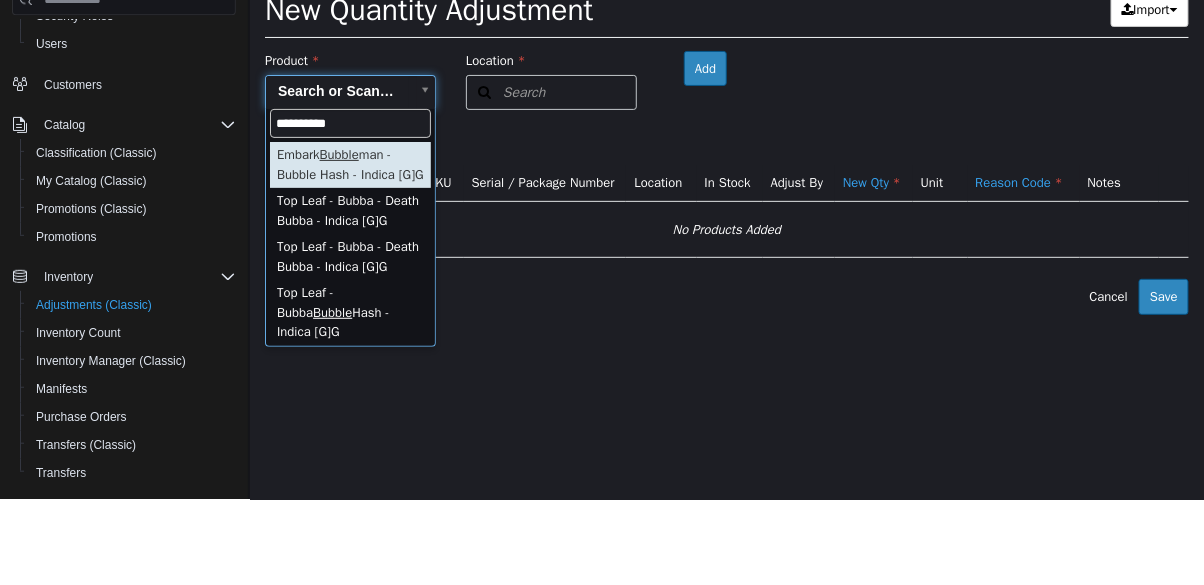type on "**********" 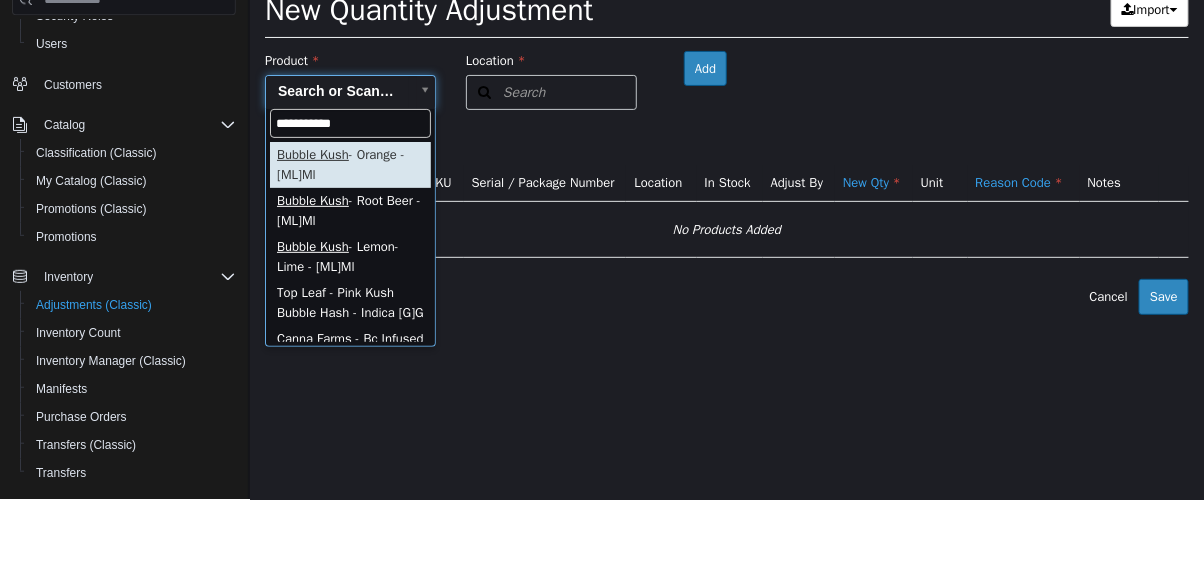 type on "**********" 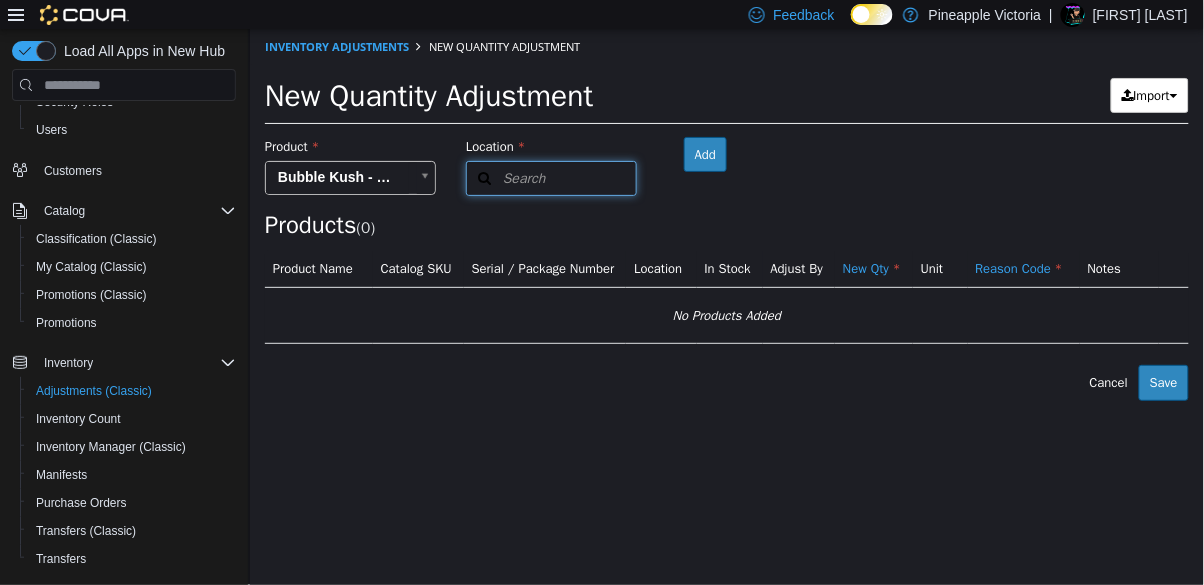 click on "Search" at bounding box center [505, 178] 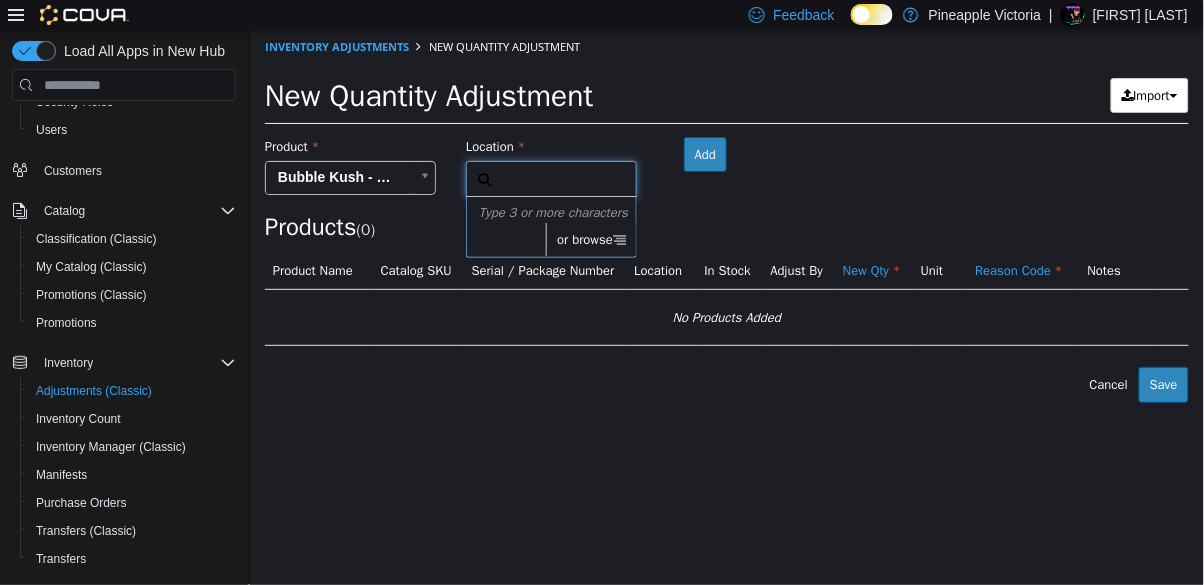 click on "or browse" at bounding box center [590, 240] 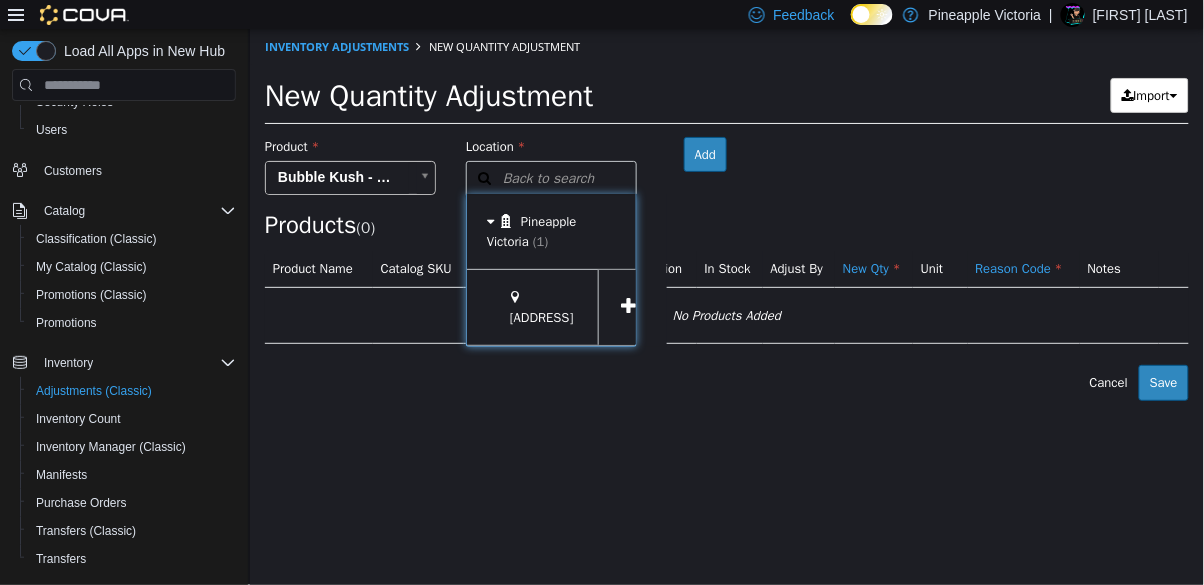 click at bounding box center (628, 307) 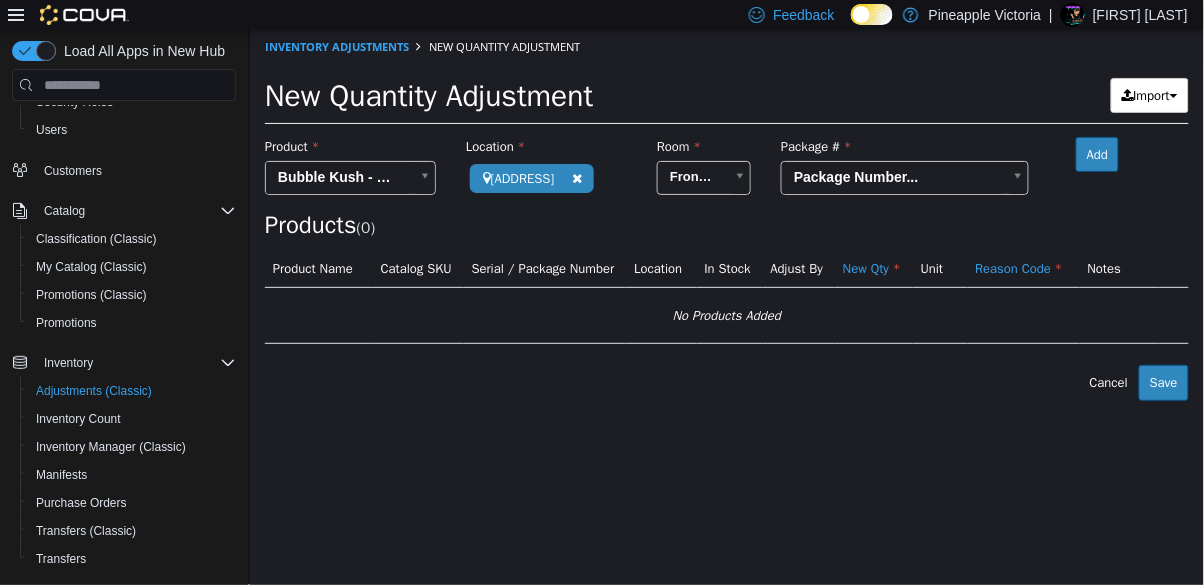 click on "**********" at bounding box center [726, 215] 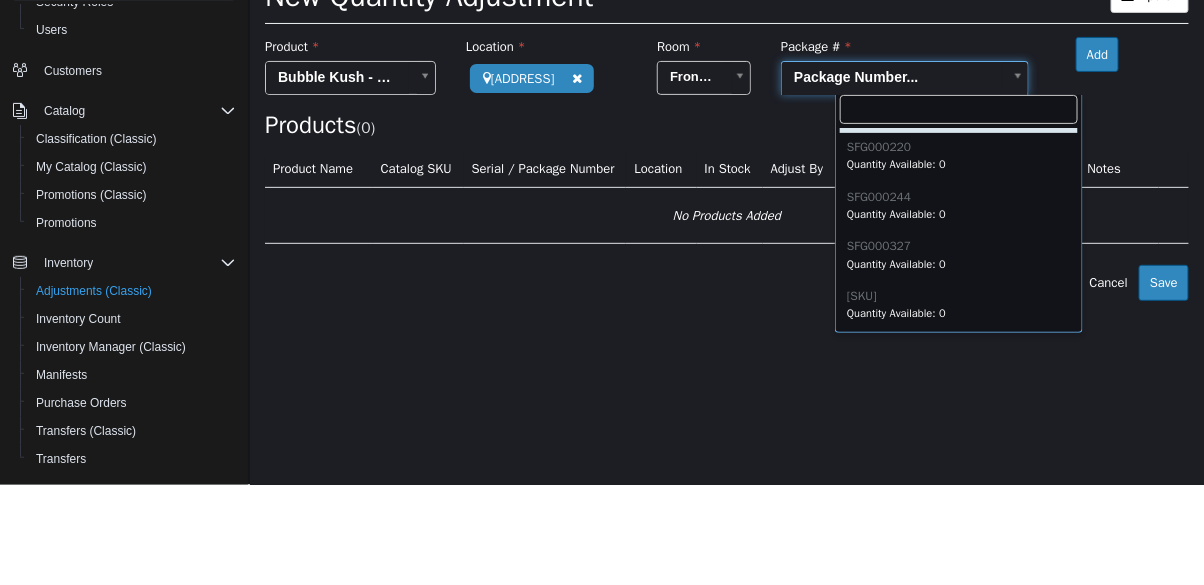 scroll, scrollTop: 48, scrollLeft: 0, axis: vertical 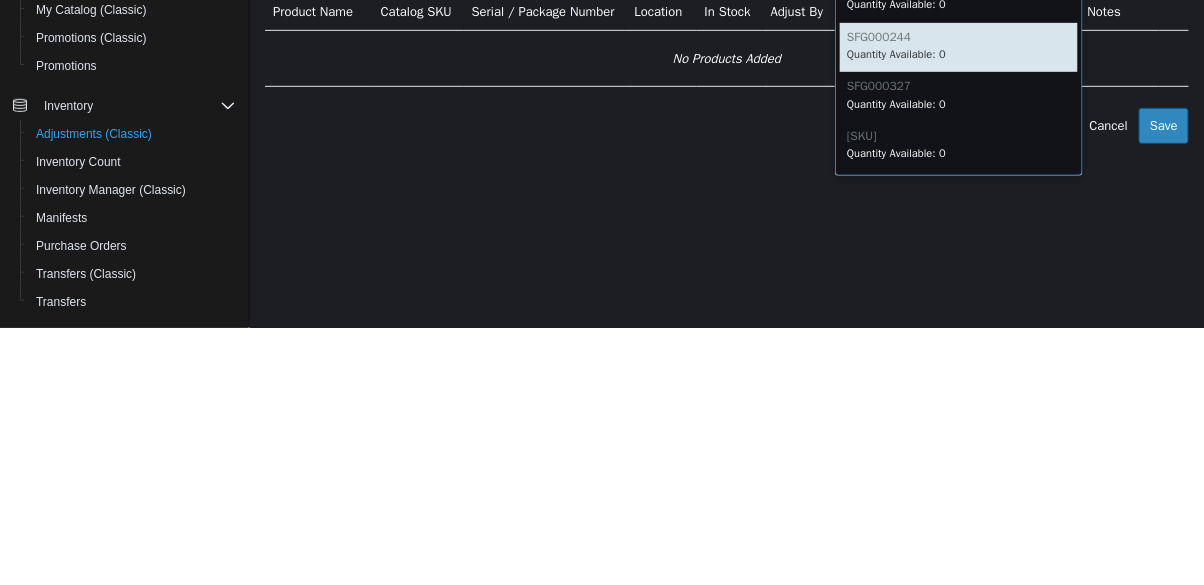 type on "*********" 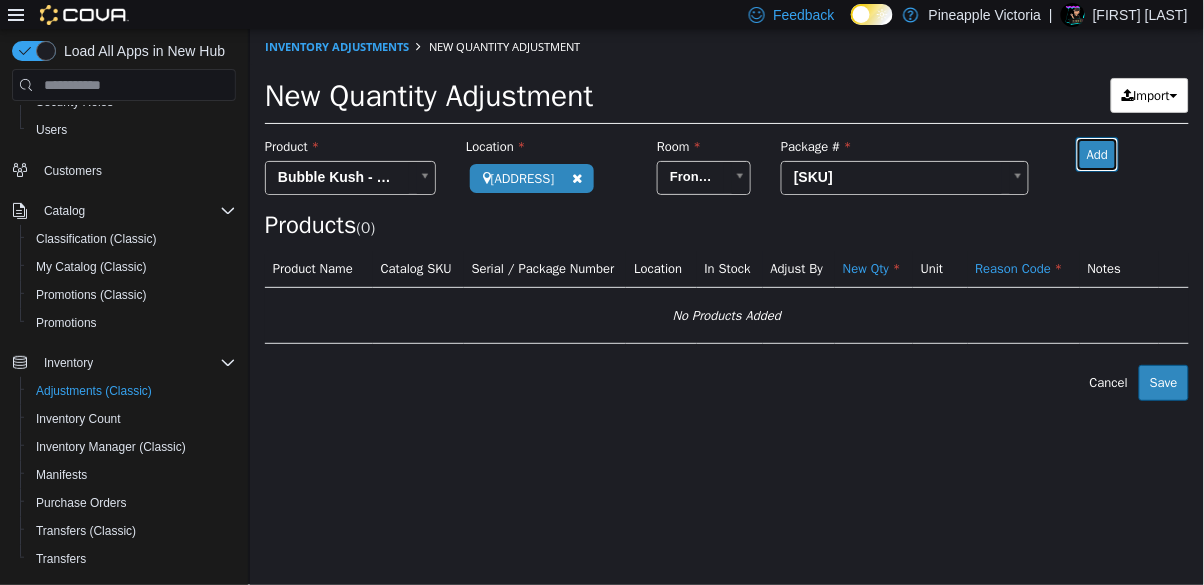 click on "Add" at bounding box center [1096, 155] 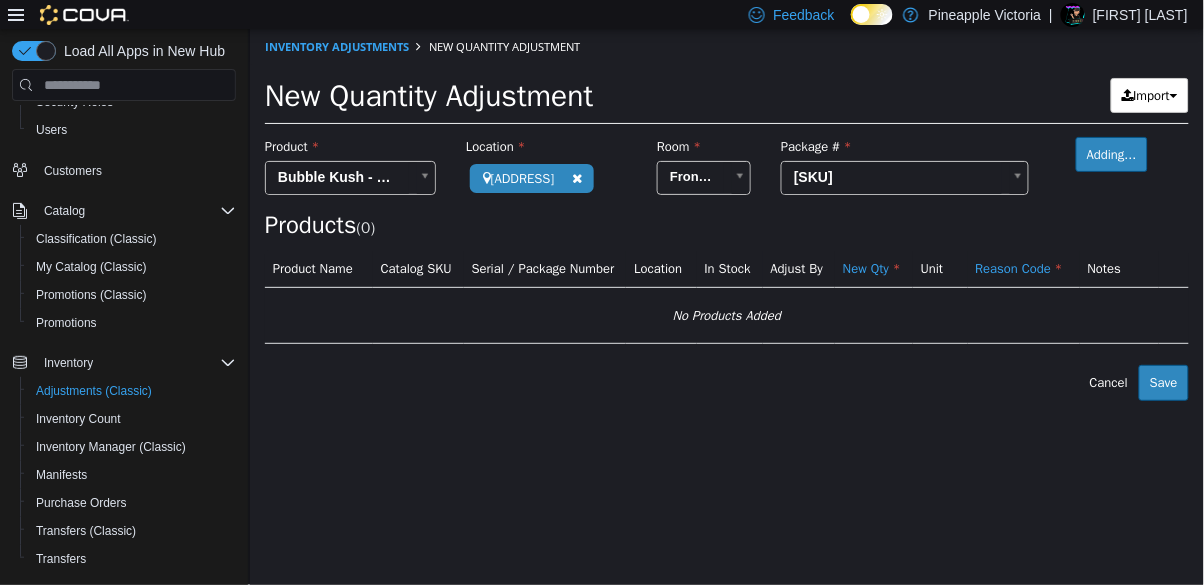 type 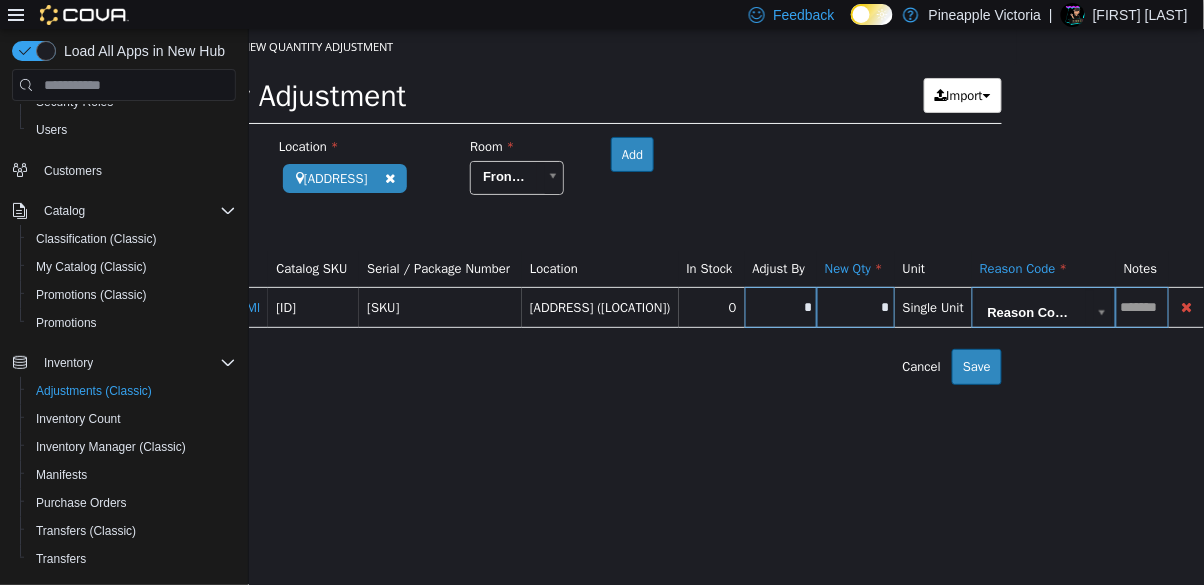 scroll, scrollTop: 0, scrollLeft: 241, axis: horizontal 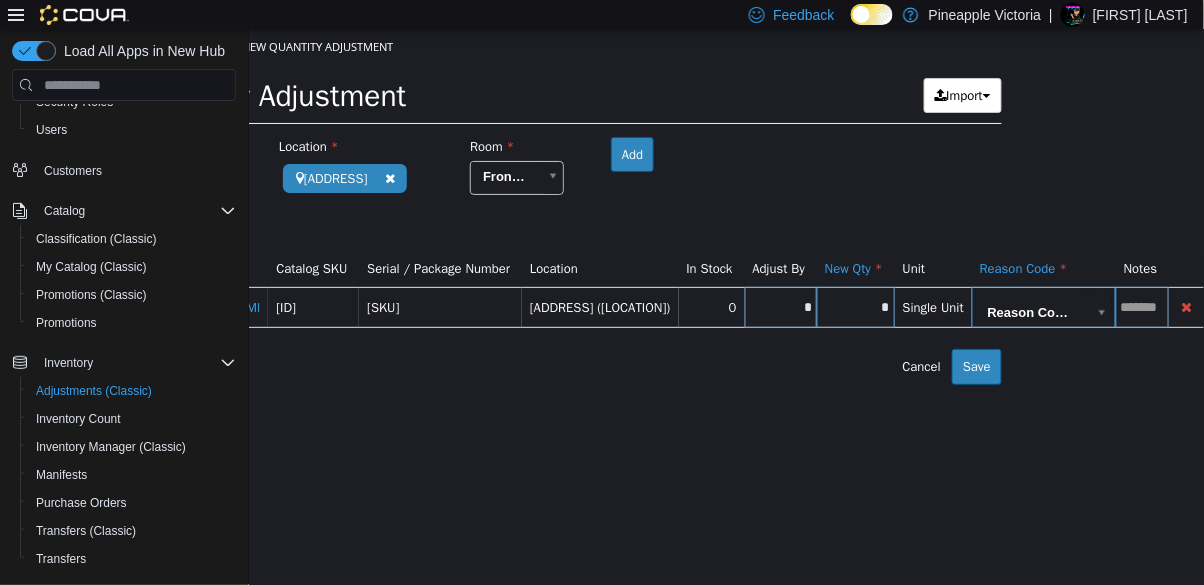 click on "*" at bounding box center [780, 307] 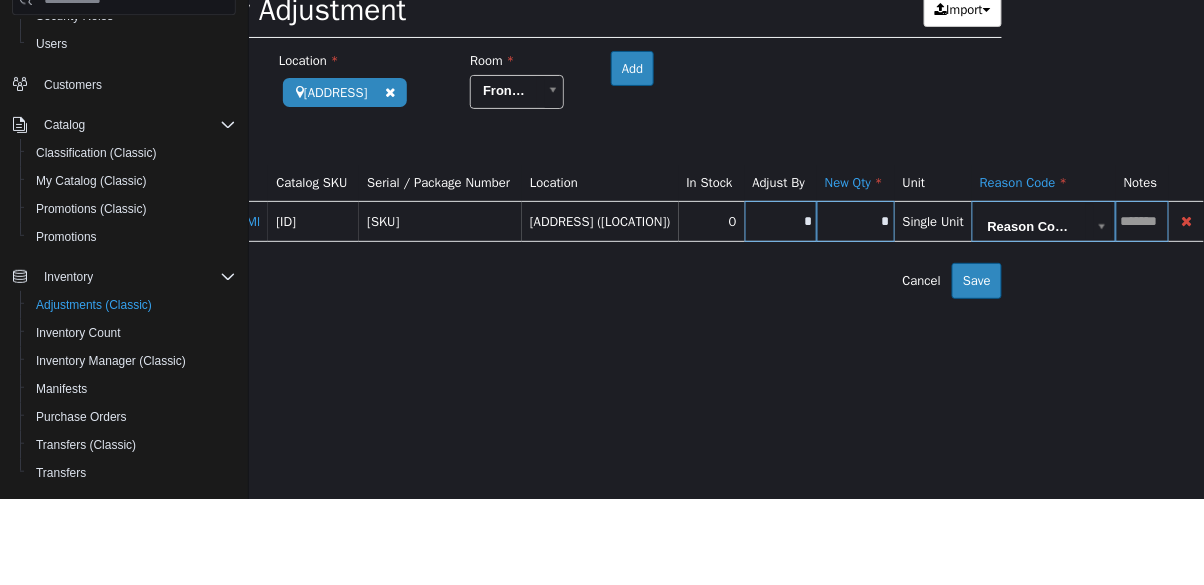 type on "*" 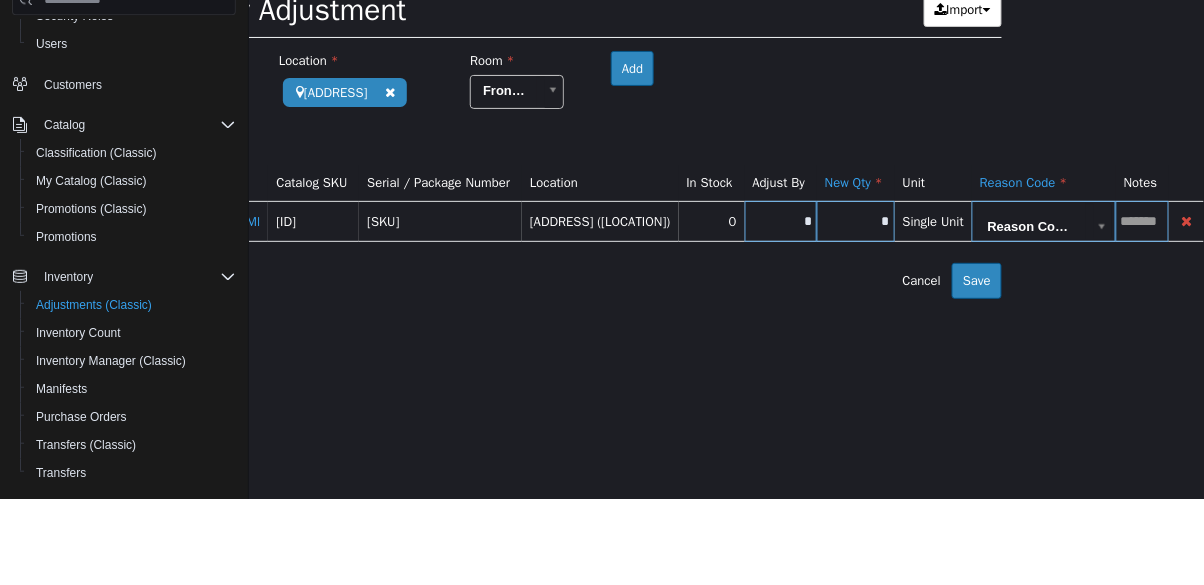 click on "**********" at bounding box center (539, 122) 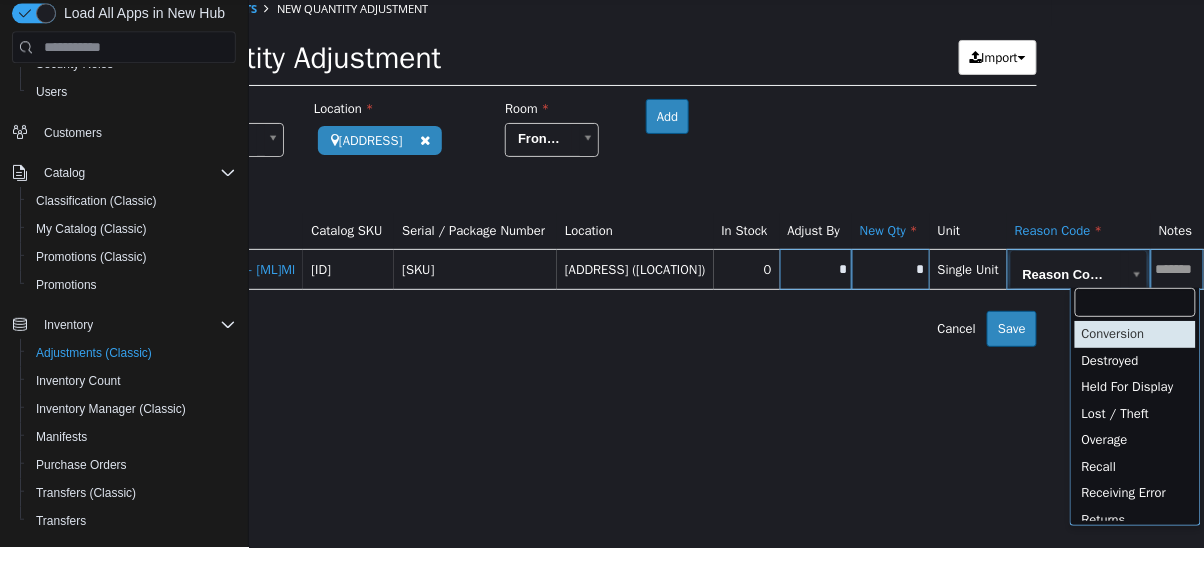 scroll, scrollTop: 111, scrollLeft: 0, axis: vertical 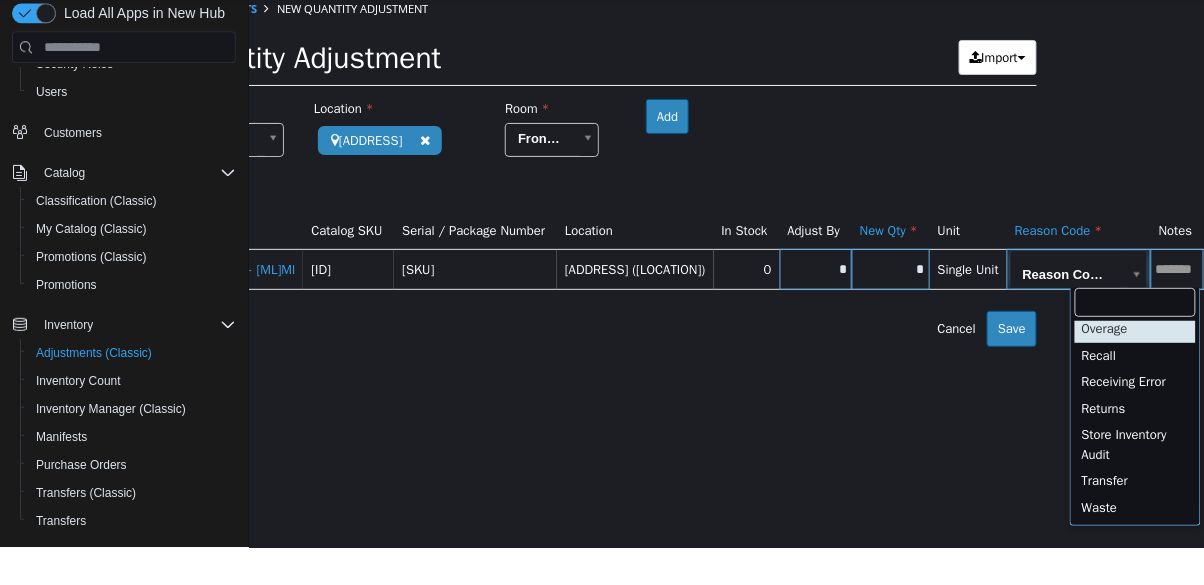 type on "**********" 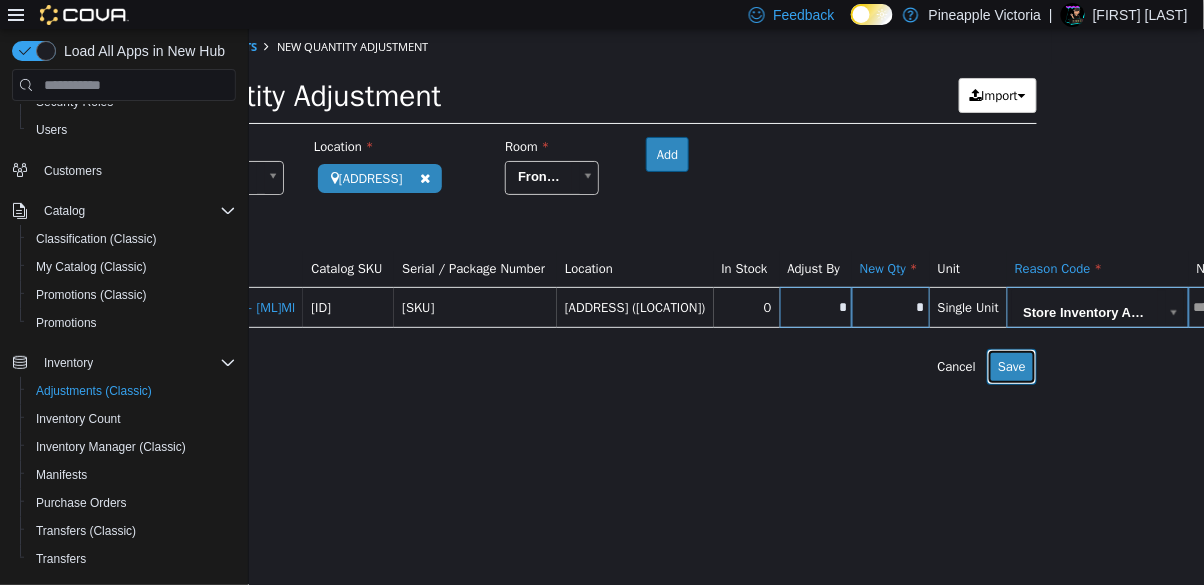 click on "Save" at bounding box center [1011, 367] 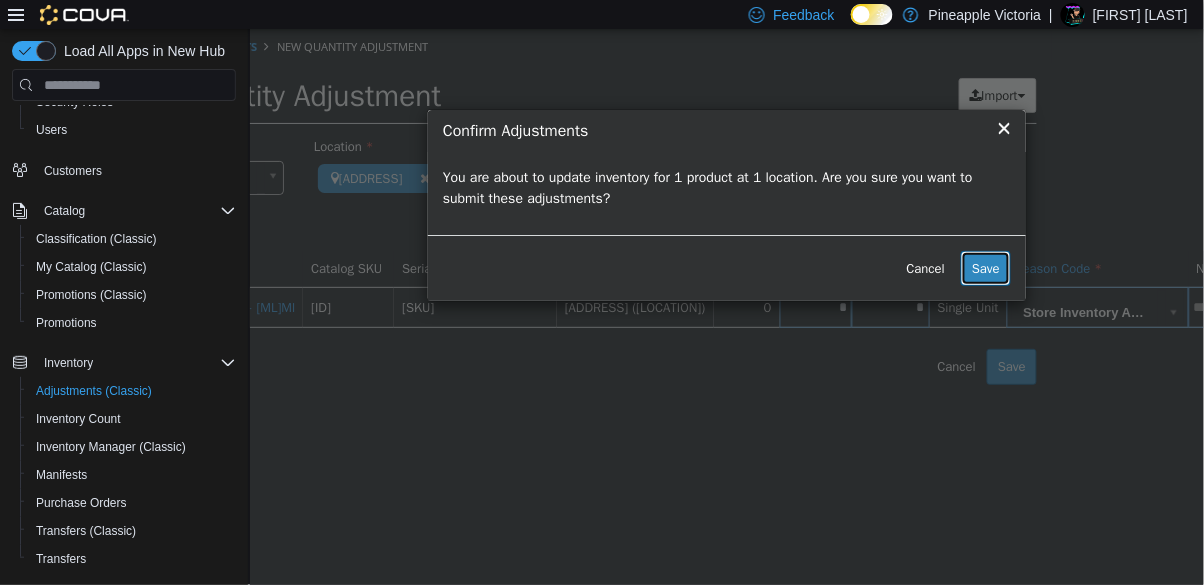 click on "Save" at bounding box center [985, 269] 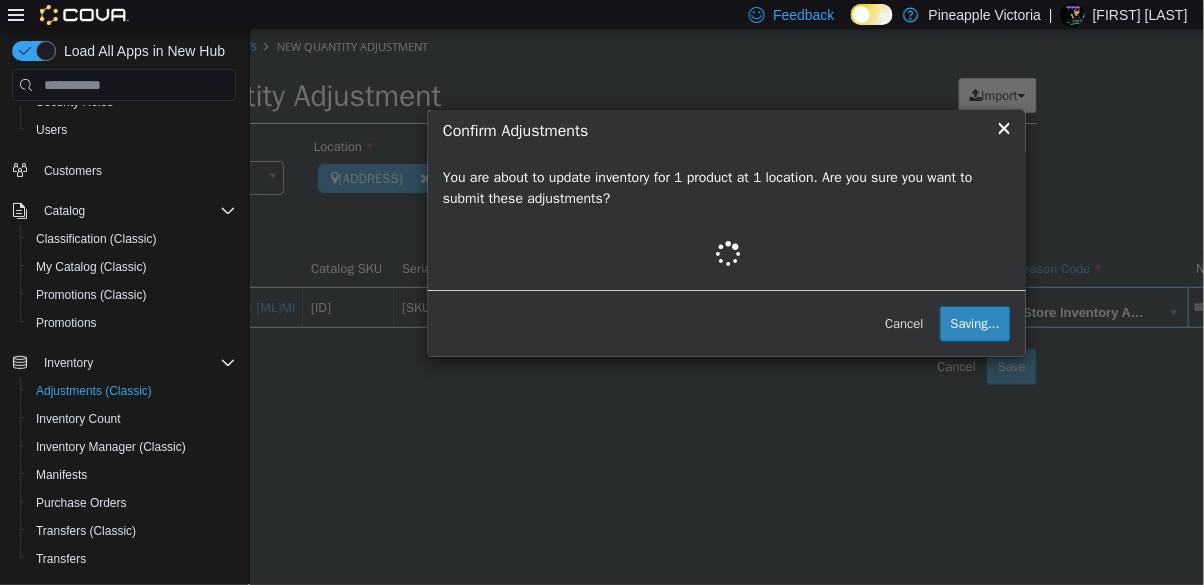 scroll, scrollTop: 0, scrollLeft: 0, axis: both 